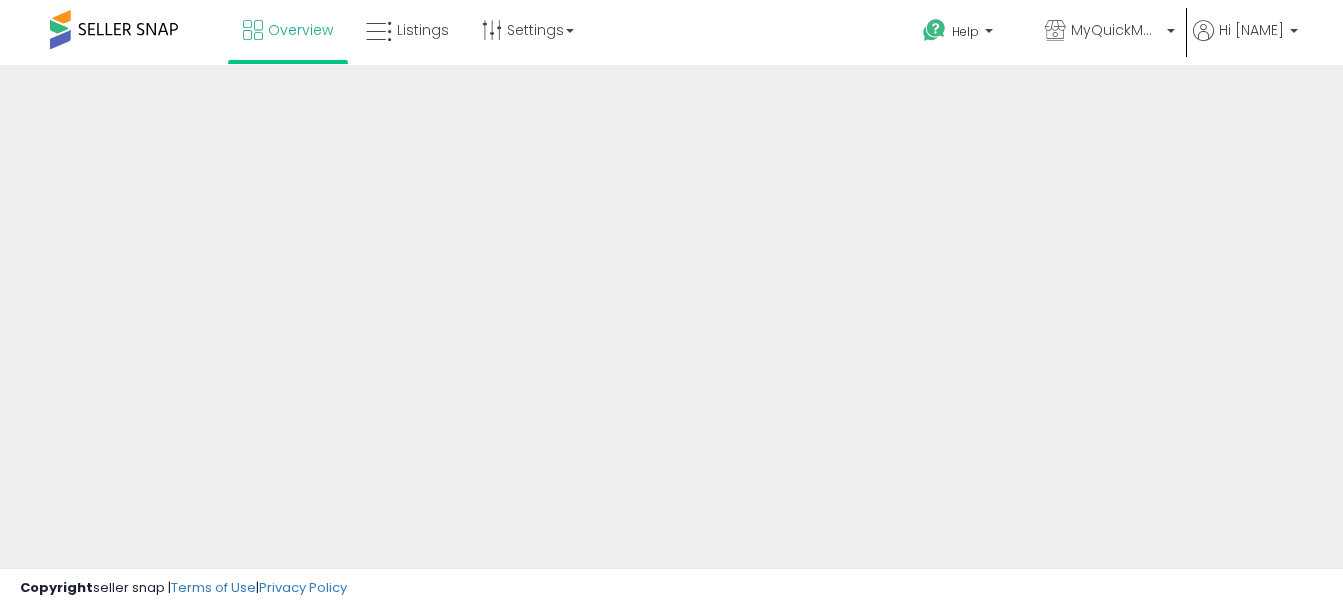 scroll, scrollTop: 0, scrollLeft: 0, axis: both 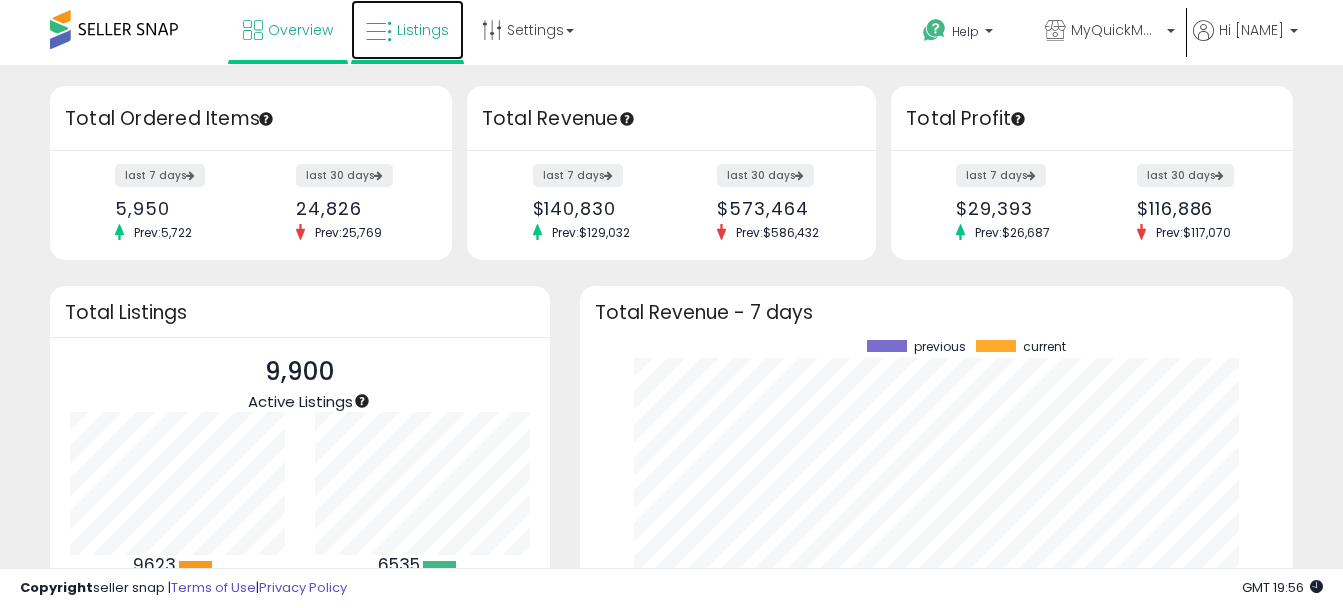 click at bounding box center (379, 32) 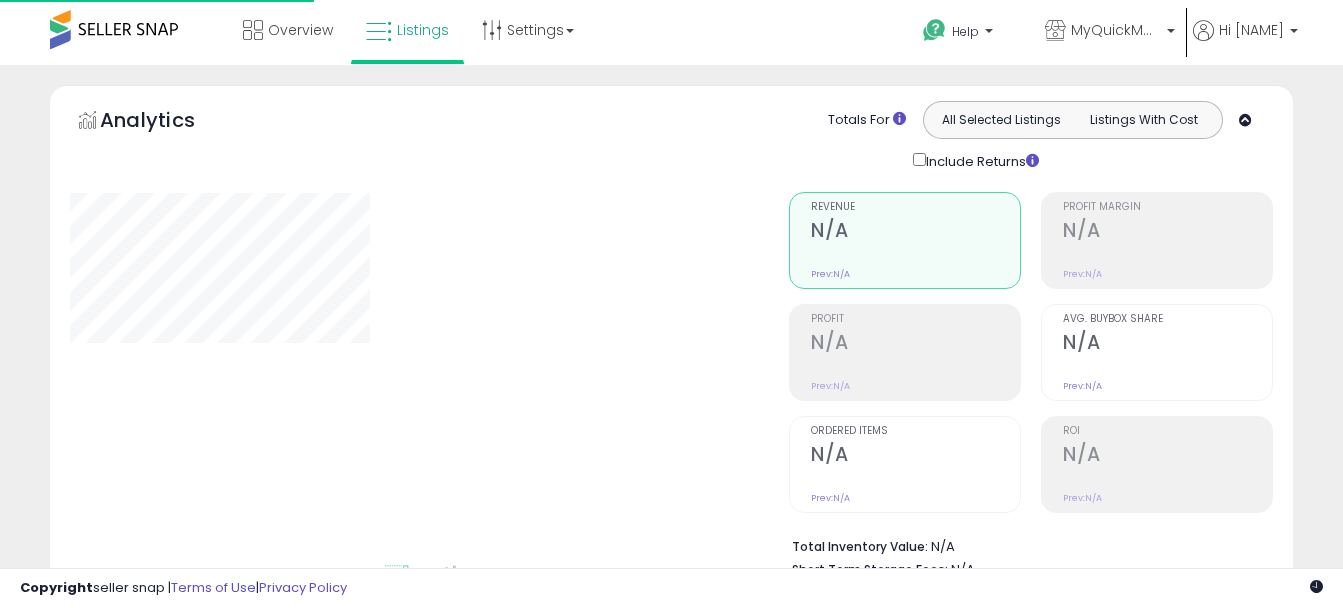 scroll, scrollTop: 0, scrollLeft: 0, axis: both 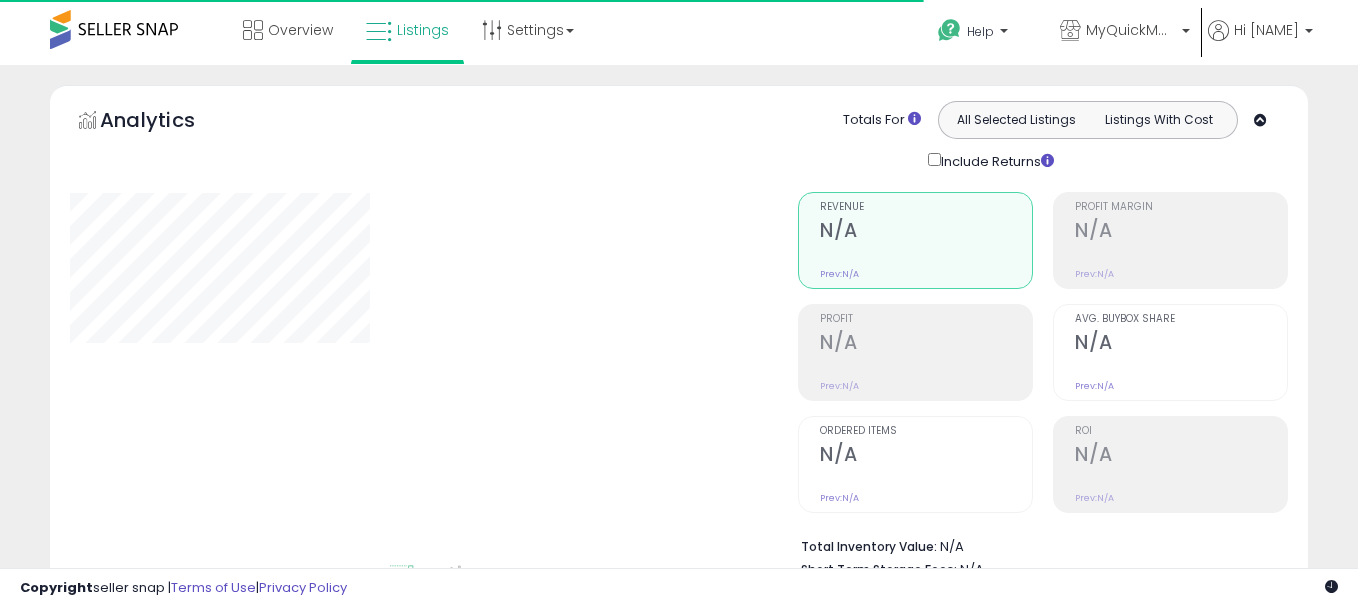 type on "**********" 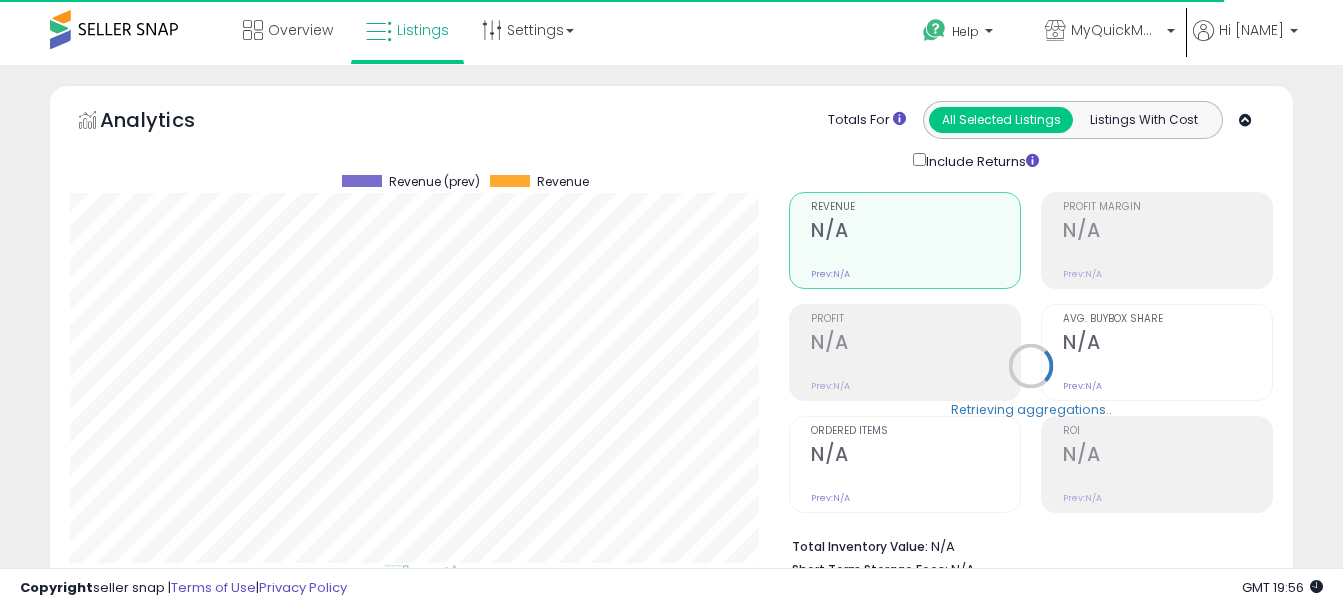 scroll, scrollTop: 999590, scrollLeft: 999281, axis: both 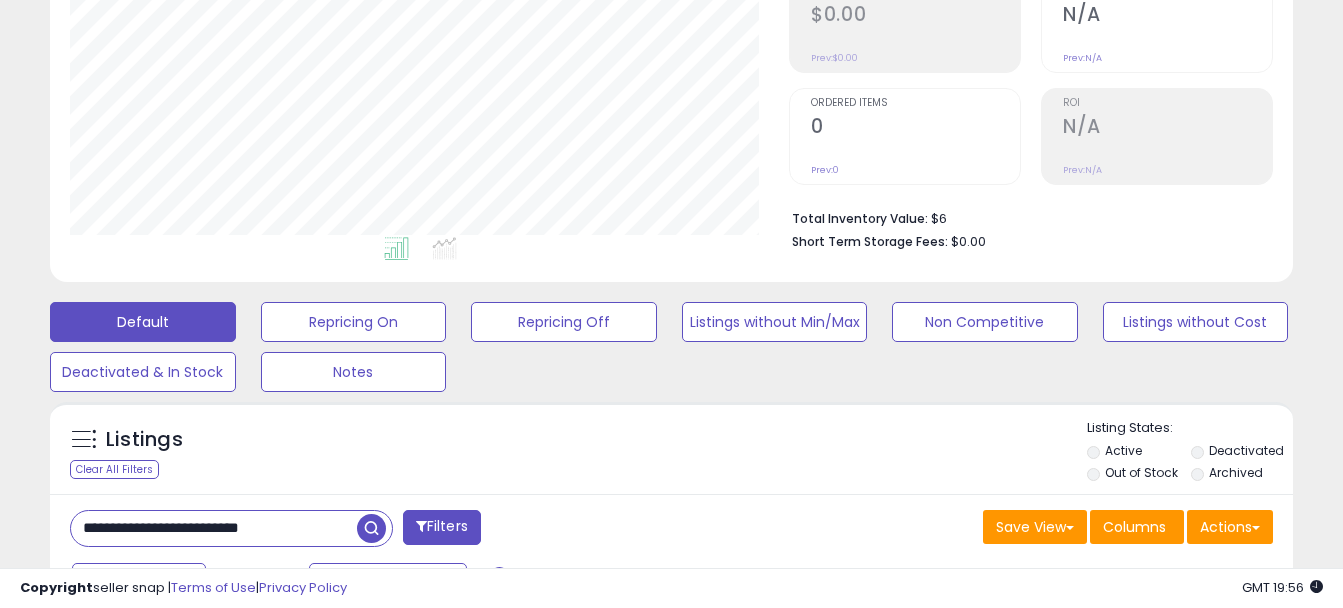 drag, startPoint x: 80, startPoint y: 524, endPoint x: 441, endPoint y: 519, distance: 361.03464 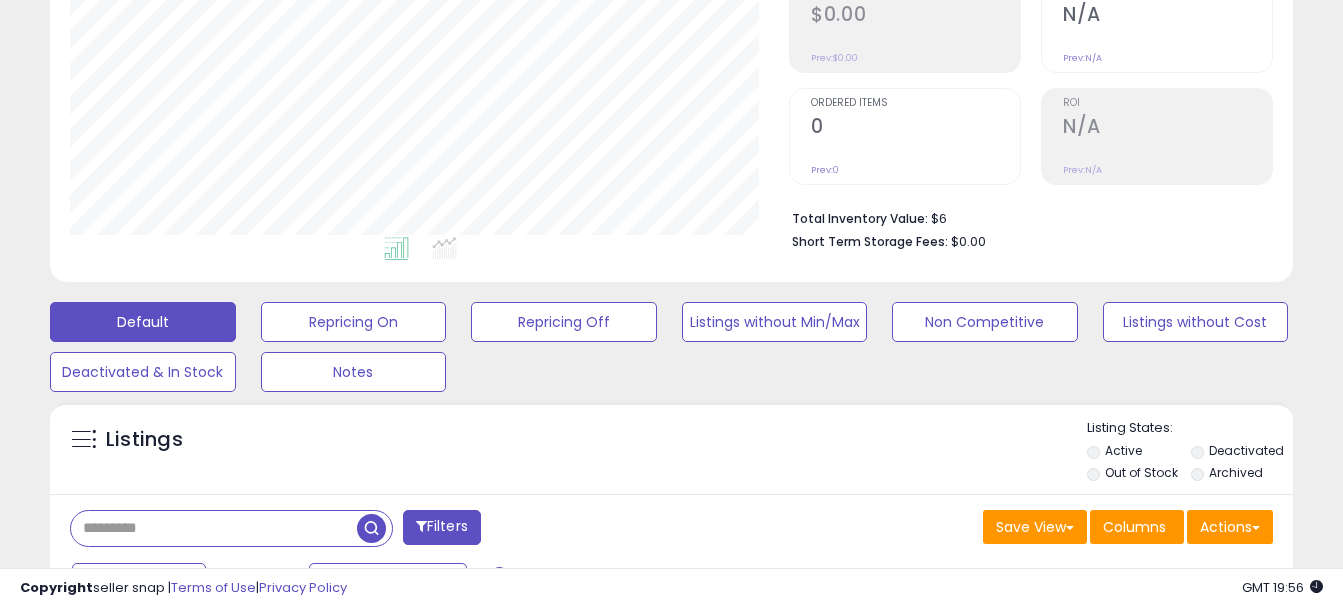 paste on "**********" 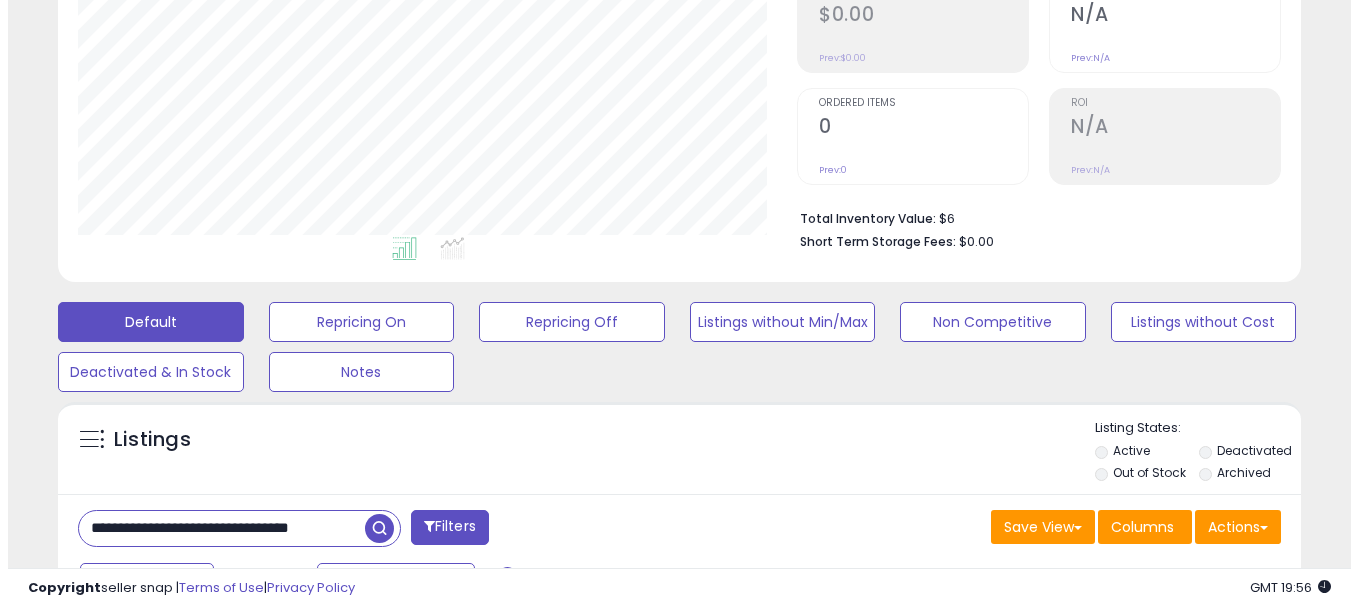 scroll, scrollTop: 0, scrollLeft: 24, axis: horizontal 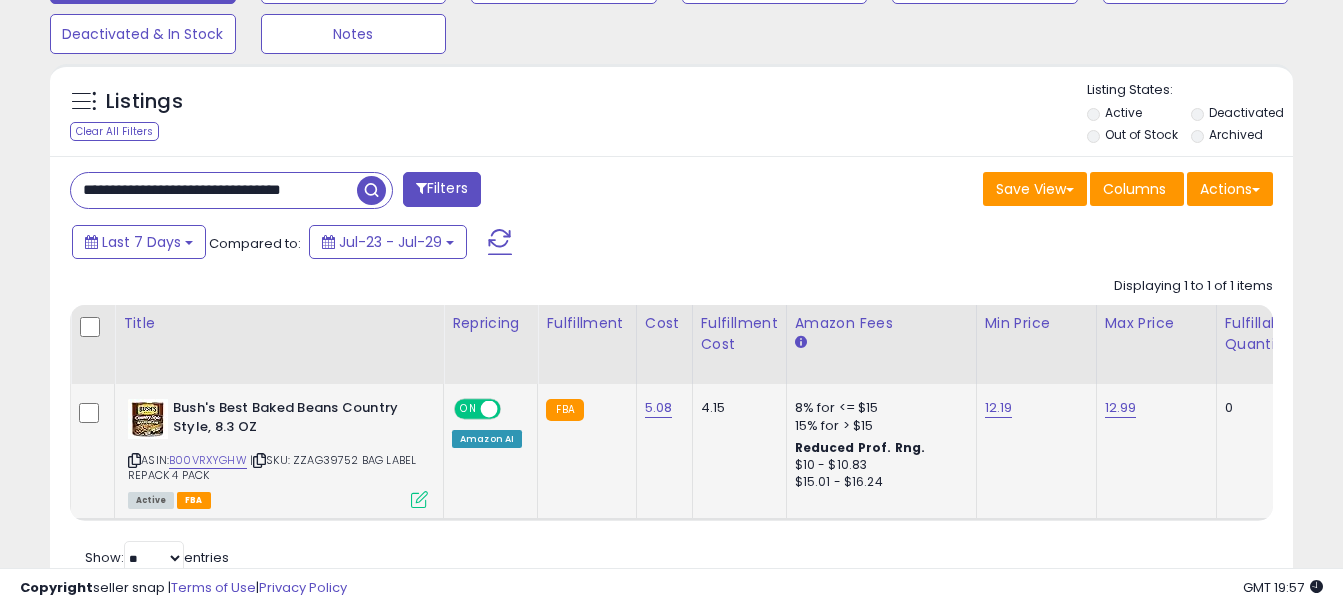 type on "**********" 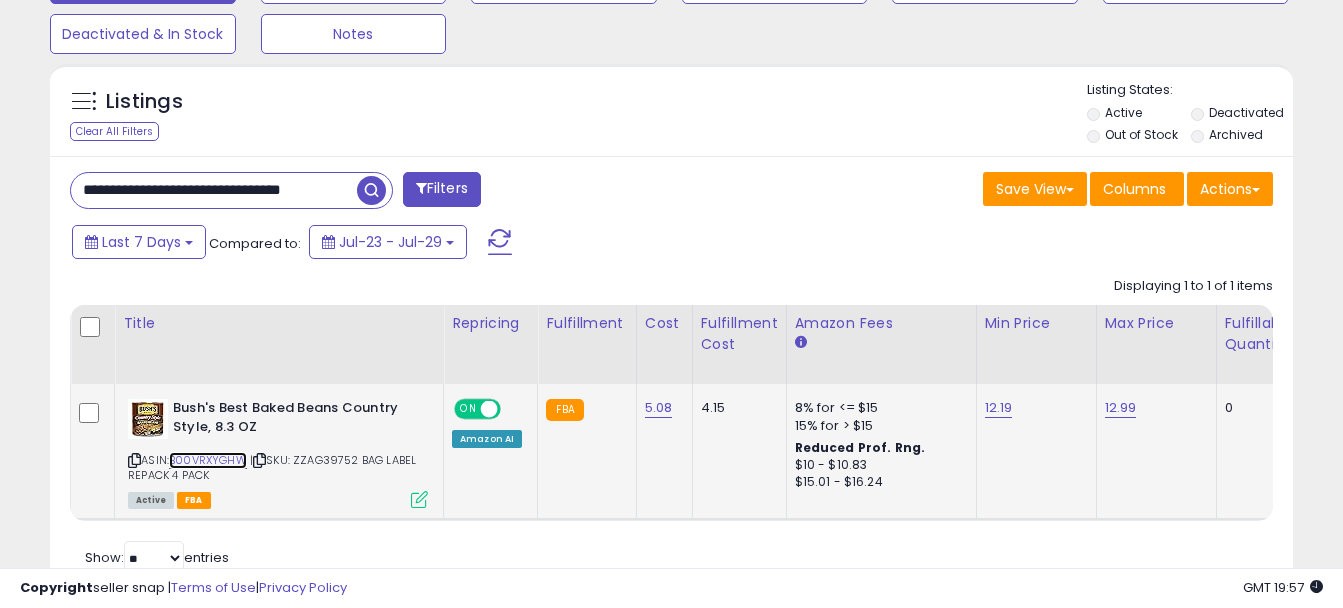 click on "B00VRXYGHW" at bounding box center [208, 460] 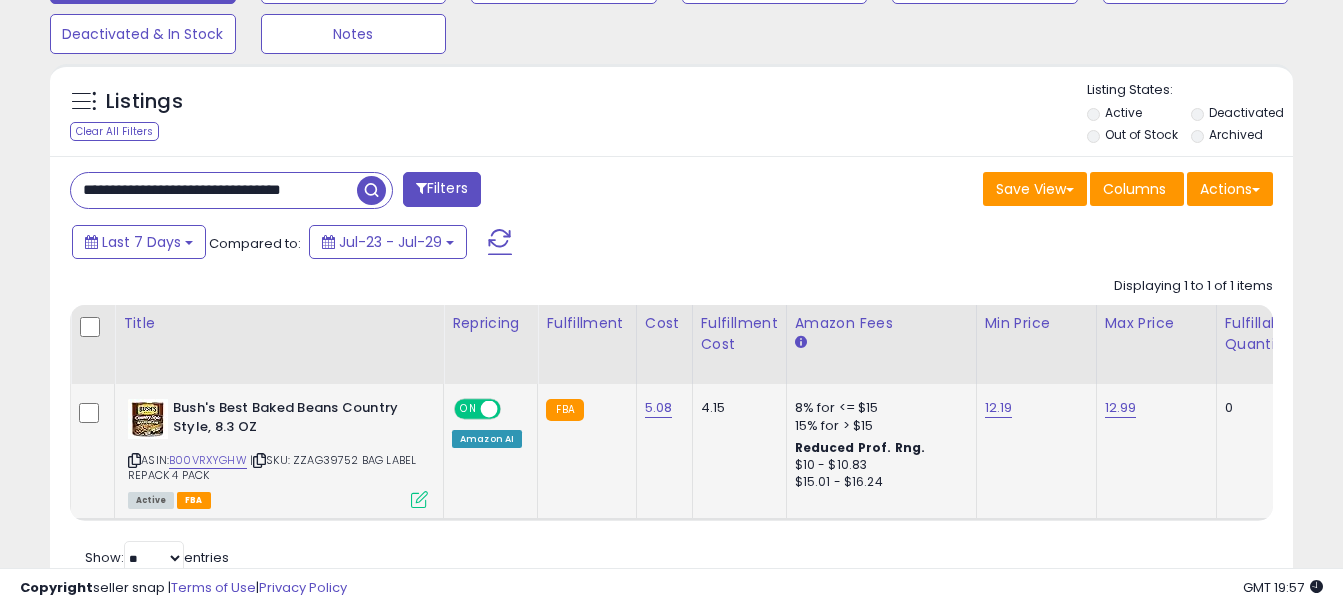scroll, scrollTop: 0, scrollLeft: 0, axis: both 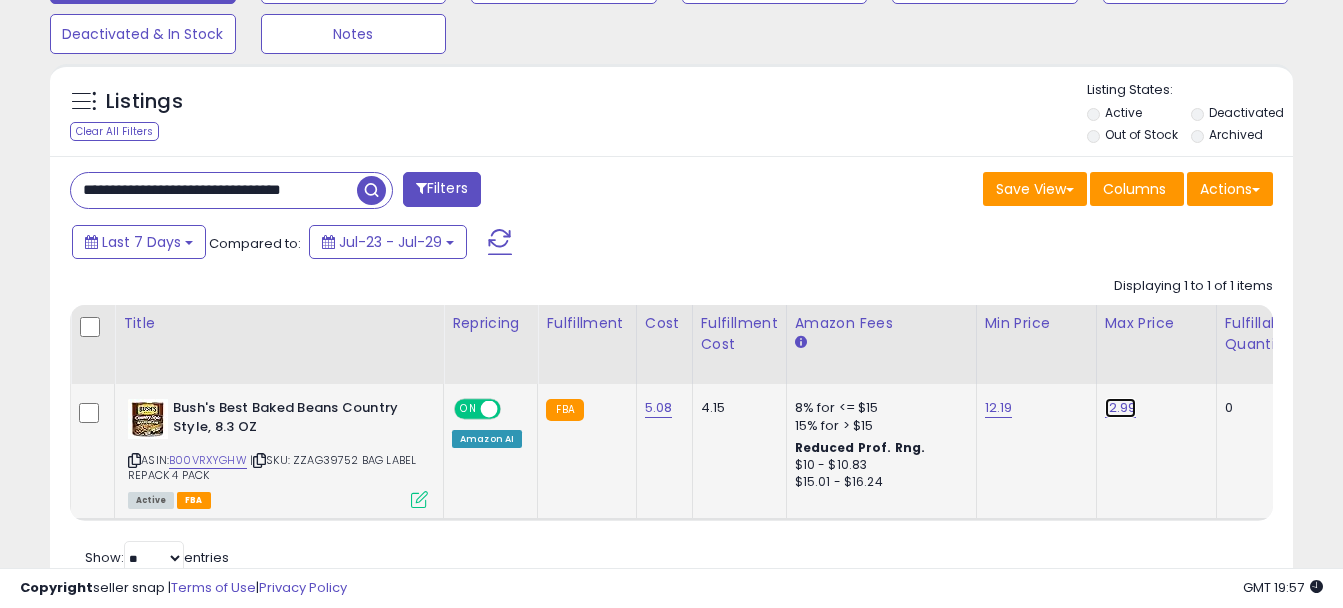click on "12.99" at bounding box center (1121, 408) 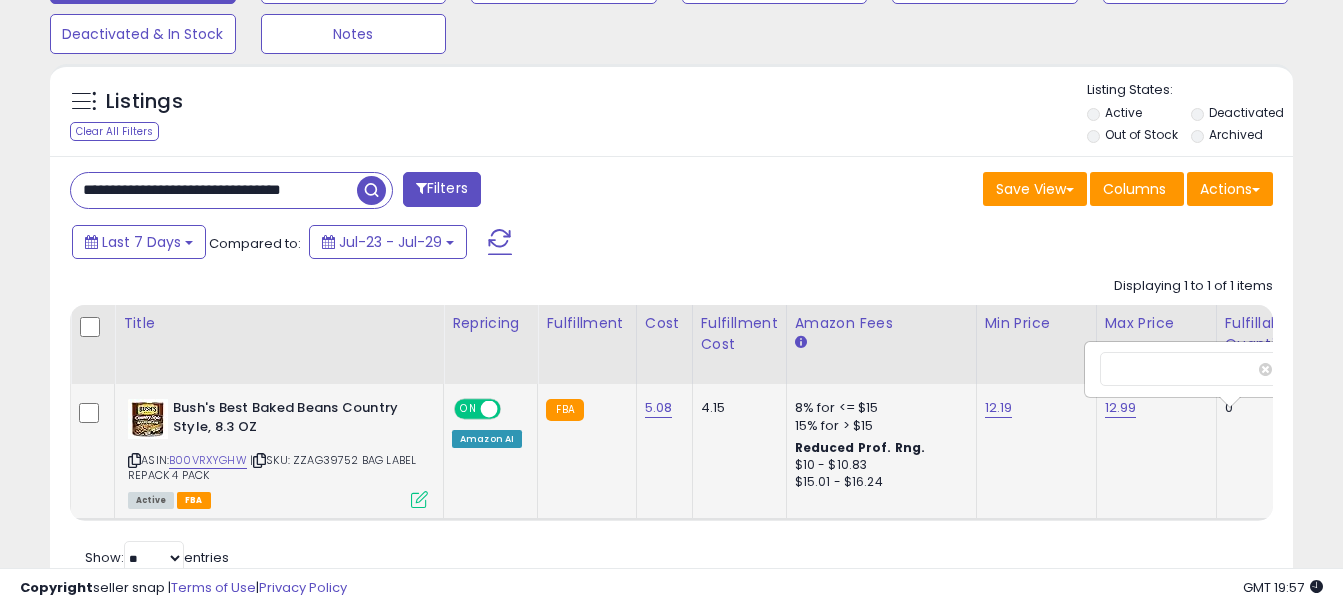 scroll, scrollTop: 0, scrollLeft: 35, axis: horizontal 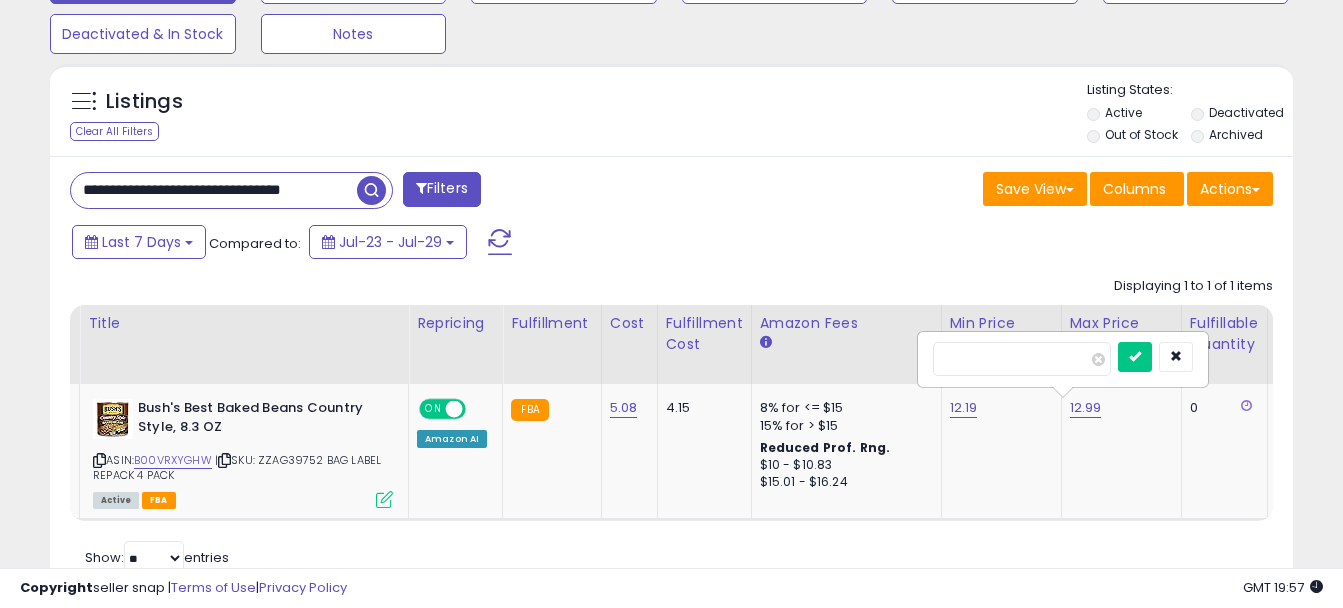 drag, startPoint x: 989, startPoint y: 360, endPoint x: 851, endPoint y: 334, distance: 140.42792 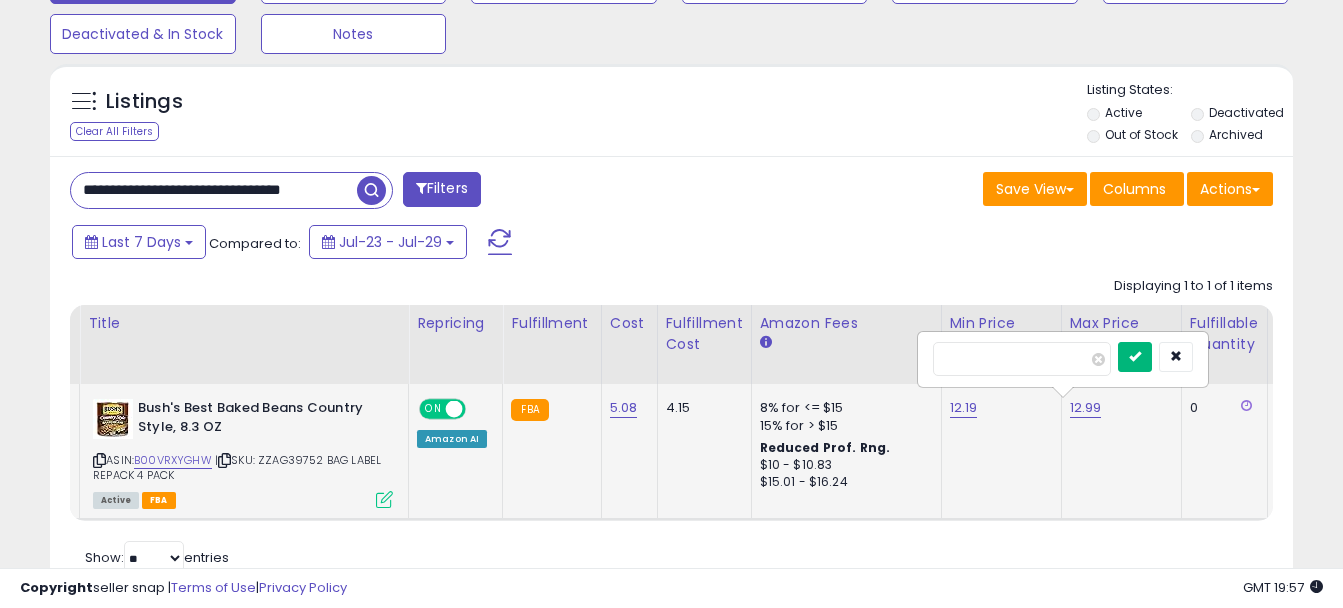 type on "*****" 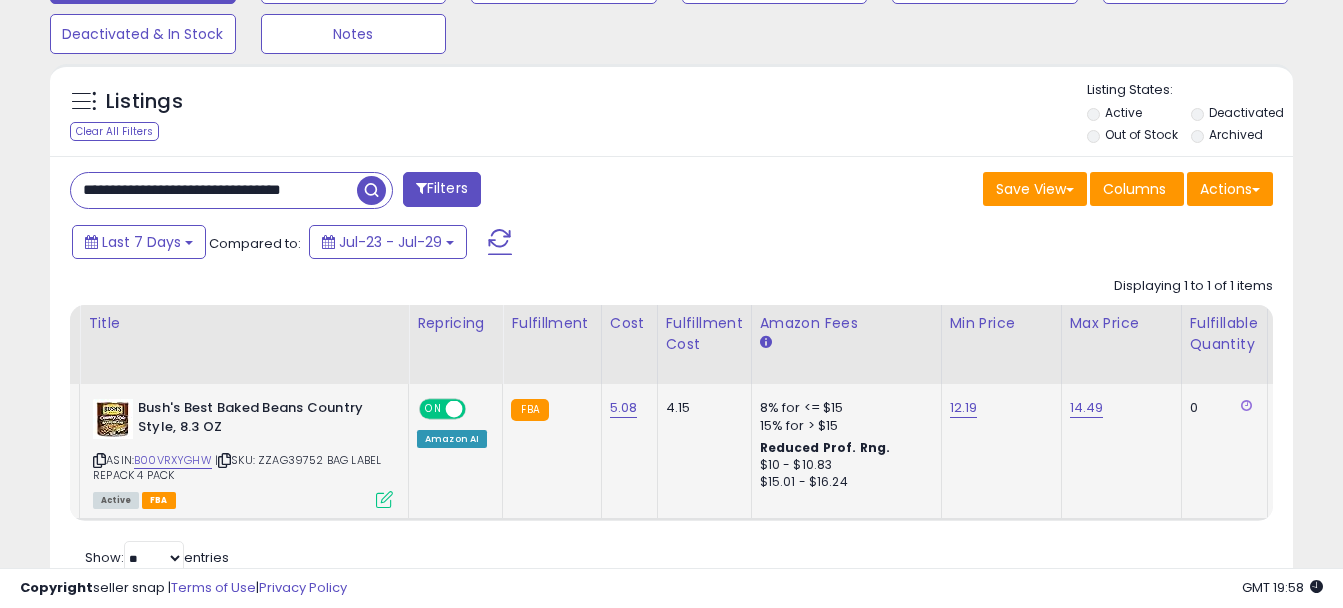 scroll, scrollTop: 0, scrollLeft: 25, axis: horizontal 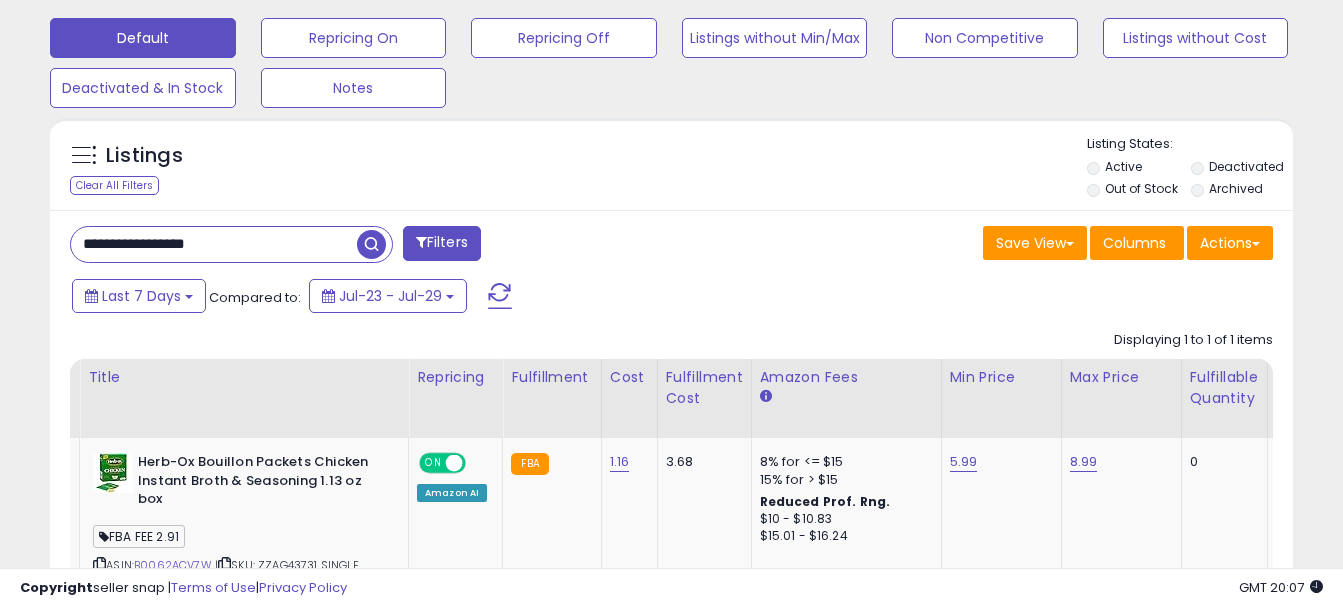 drag, startPoint x: 236, startPoint y: 240, endPoint x: 0, endPoint y: 204, distance: 238.72998 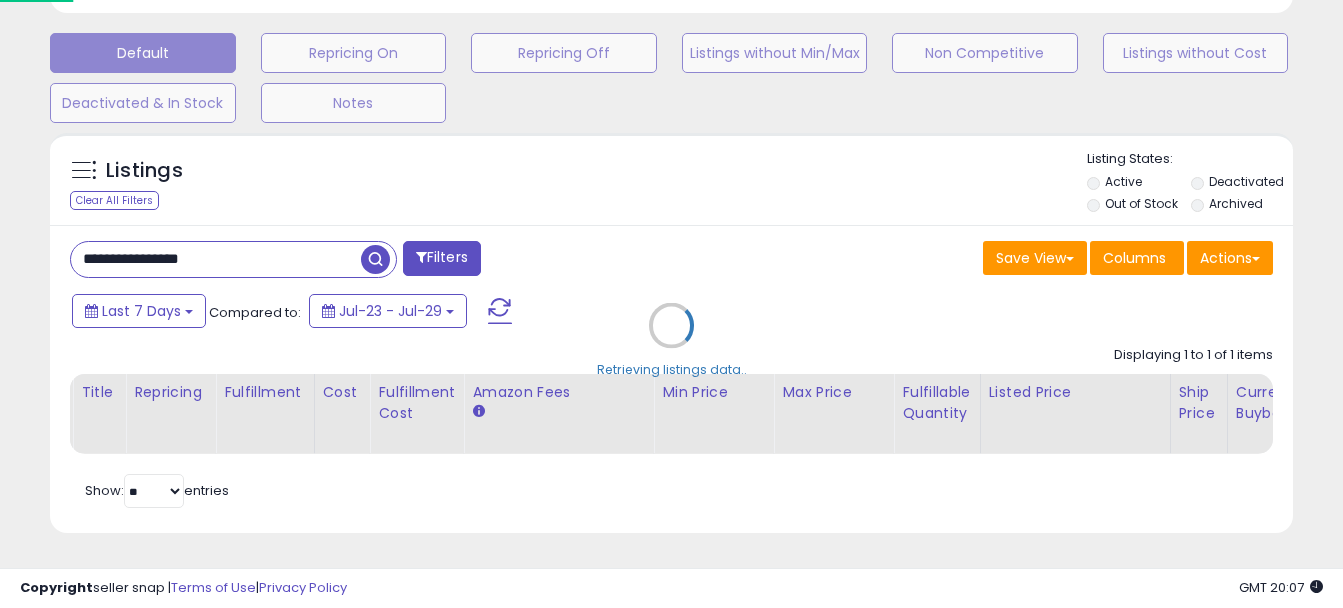 scroll, scrollTop: 999590, scrollLeft: 999272, axis: both 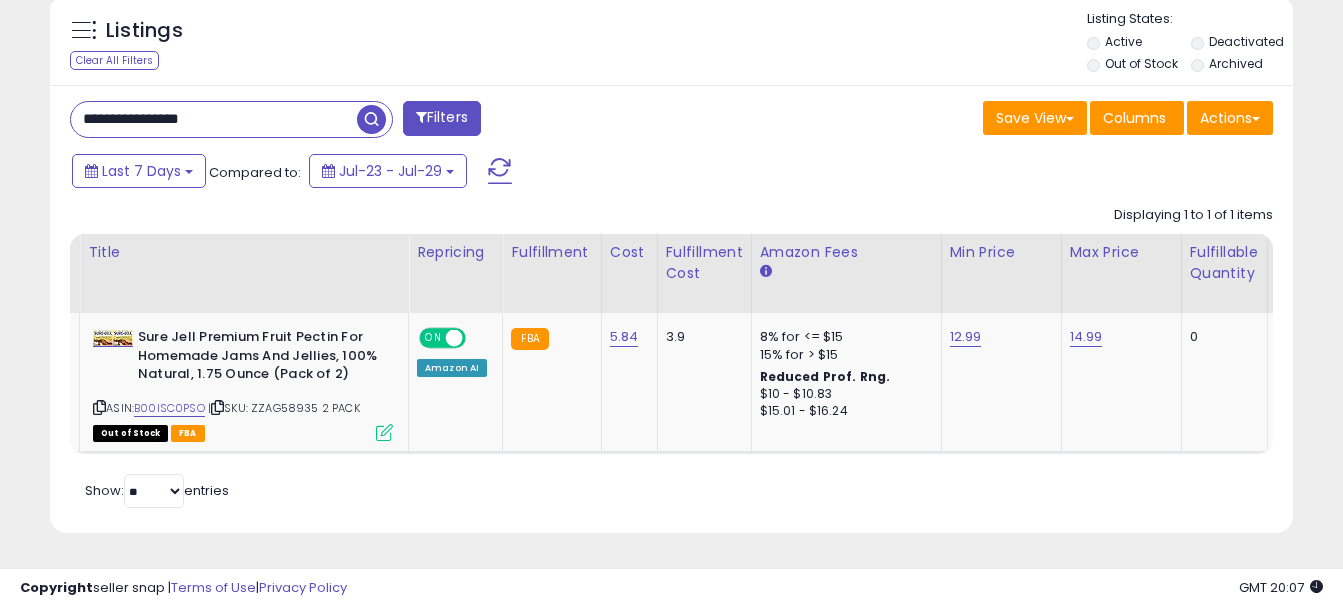 type on "**********" 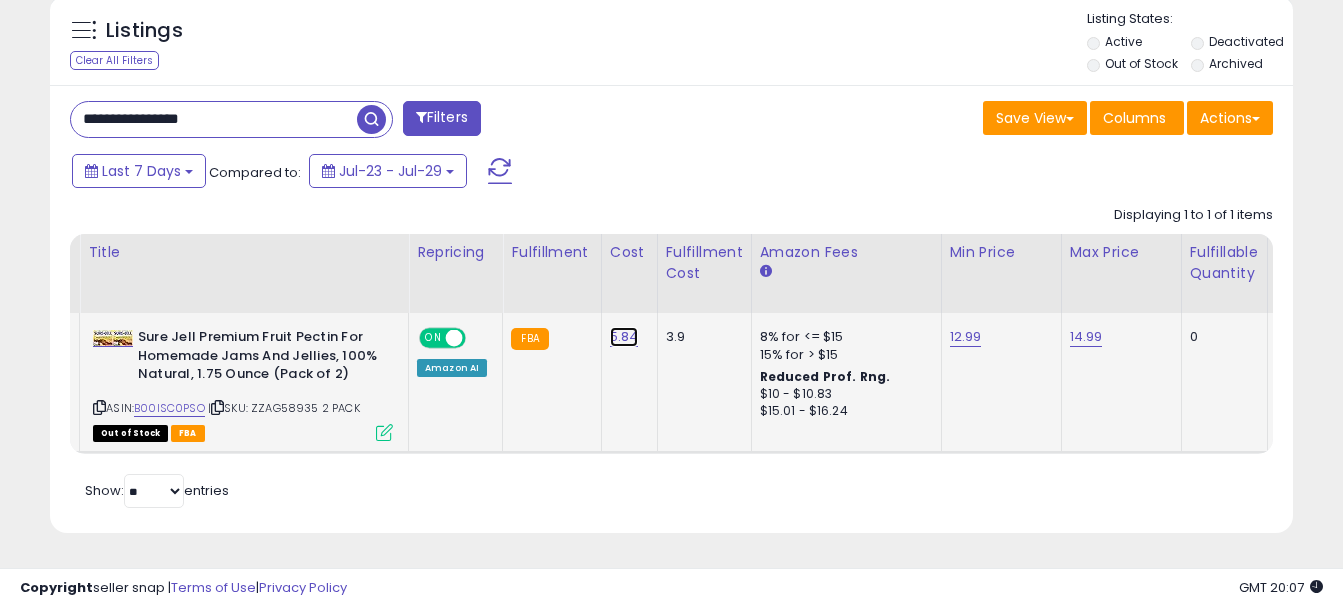 click on "5.84" at bounding box center (624, 337) 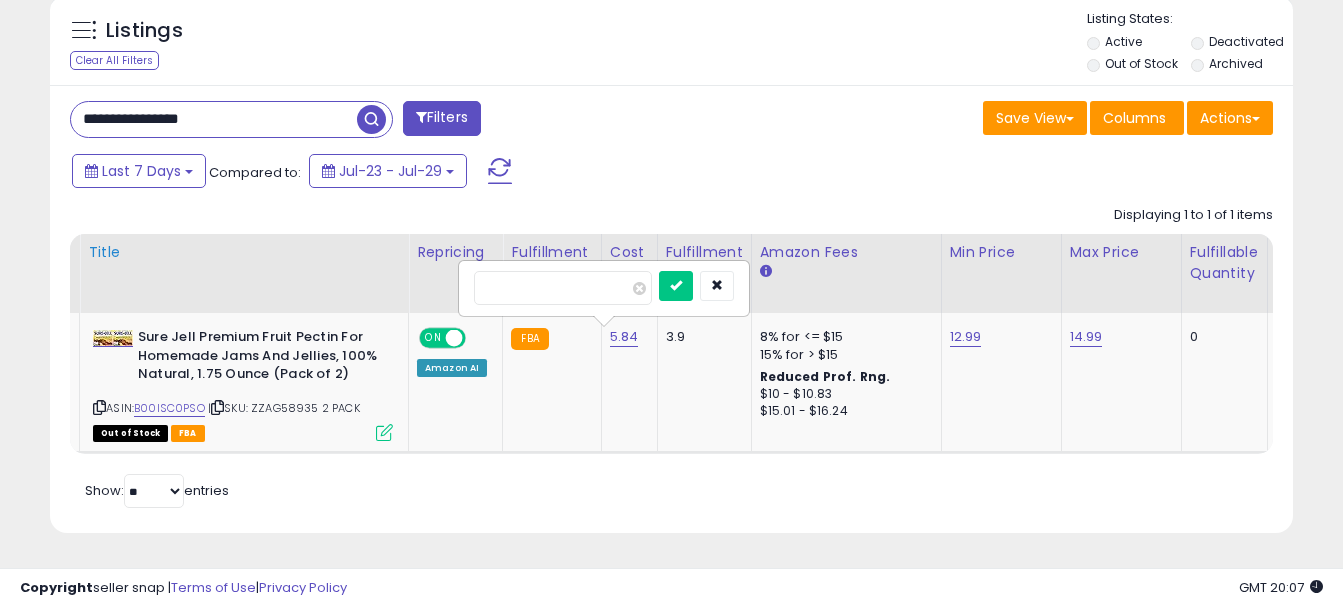 drag, startPoint x: 529, startPoint y: 279, endPoint x: 399, endPoint y: 275, distance: 130.06152 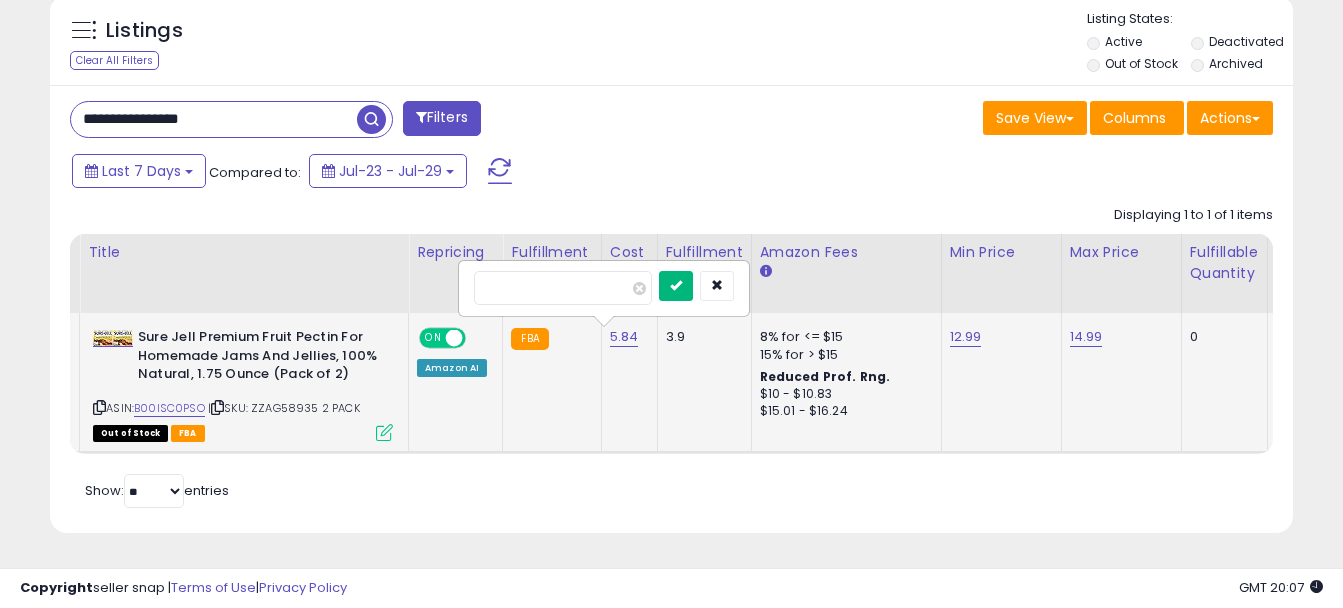 type on "****" 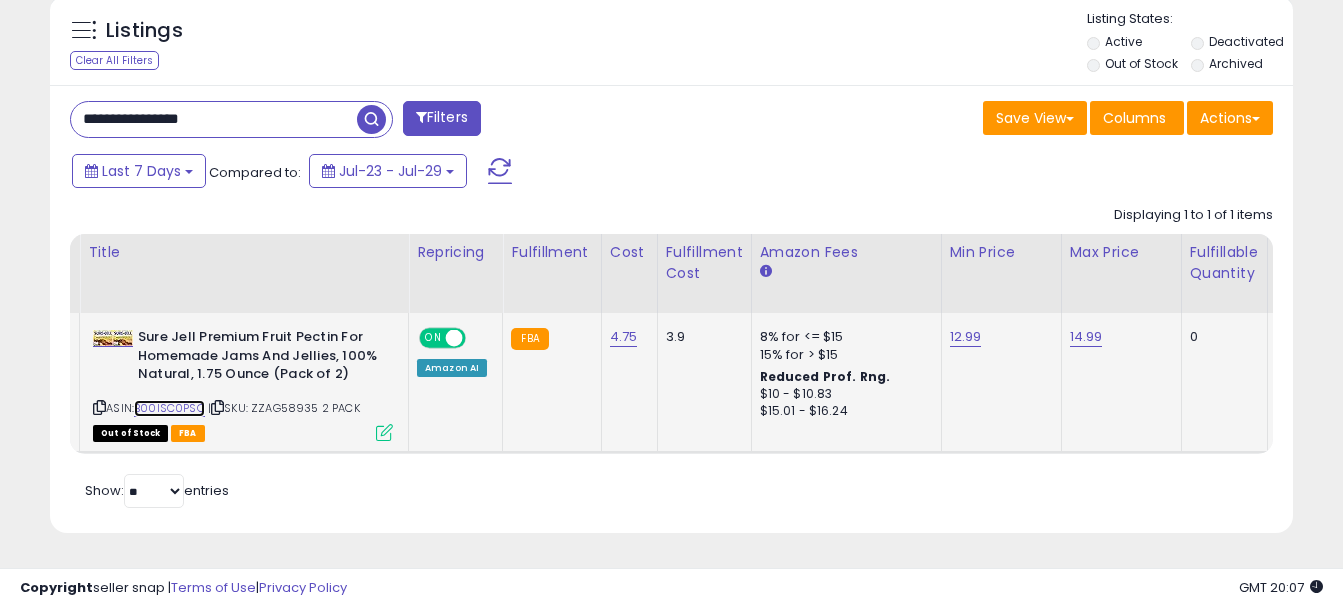 click on "B00ISC0PSO" at bounding box center [169, 408] 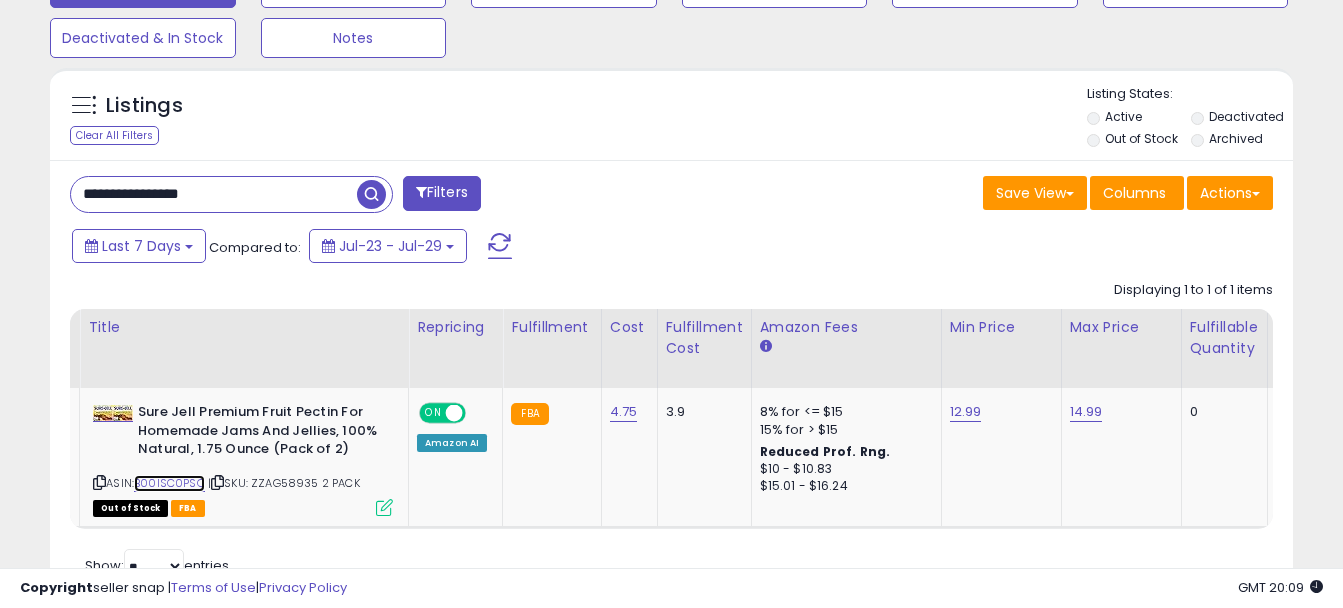 scroll, scrollTop: 636, scrollLeft: 0, axis: vertical 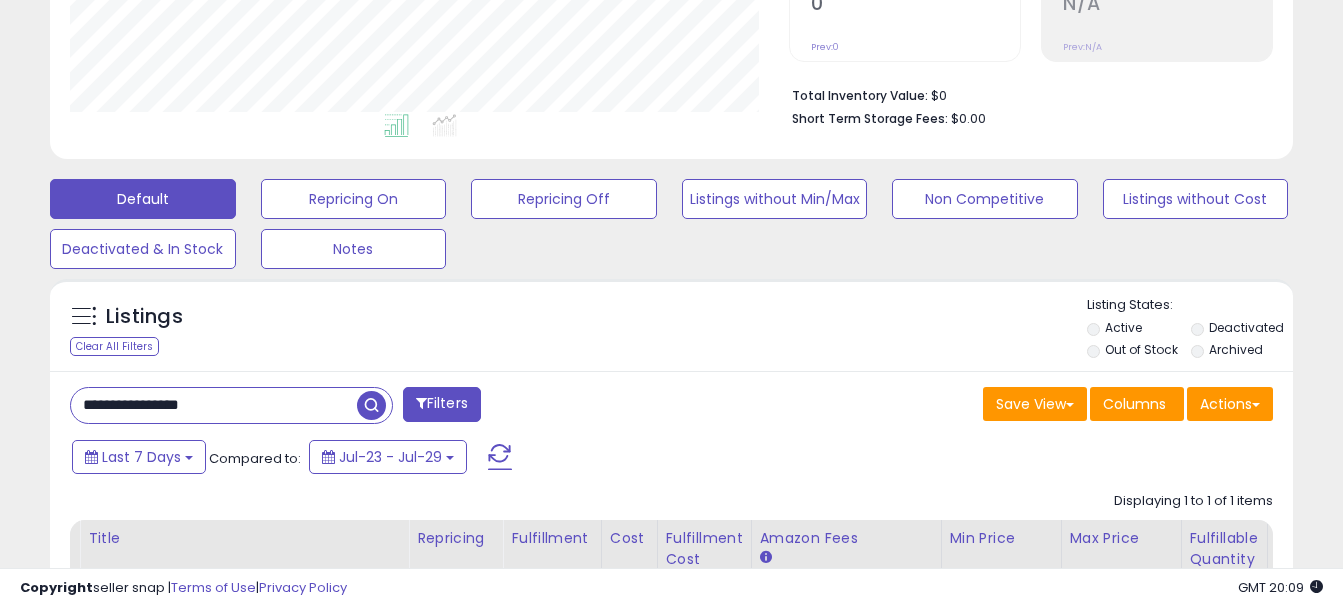 drag, startPoint x: 236, startPoint y: 412, endPoint x: 36, endPoint y: 400, distance: 200.35968 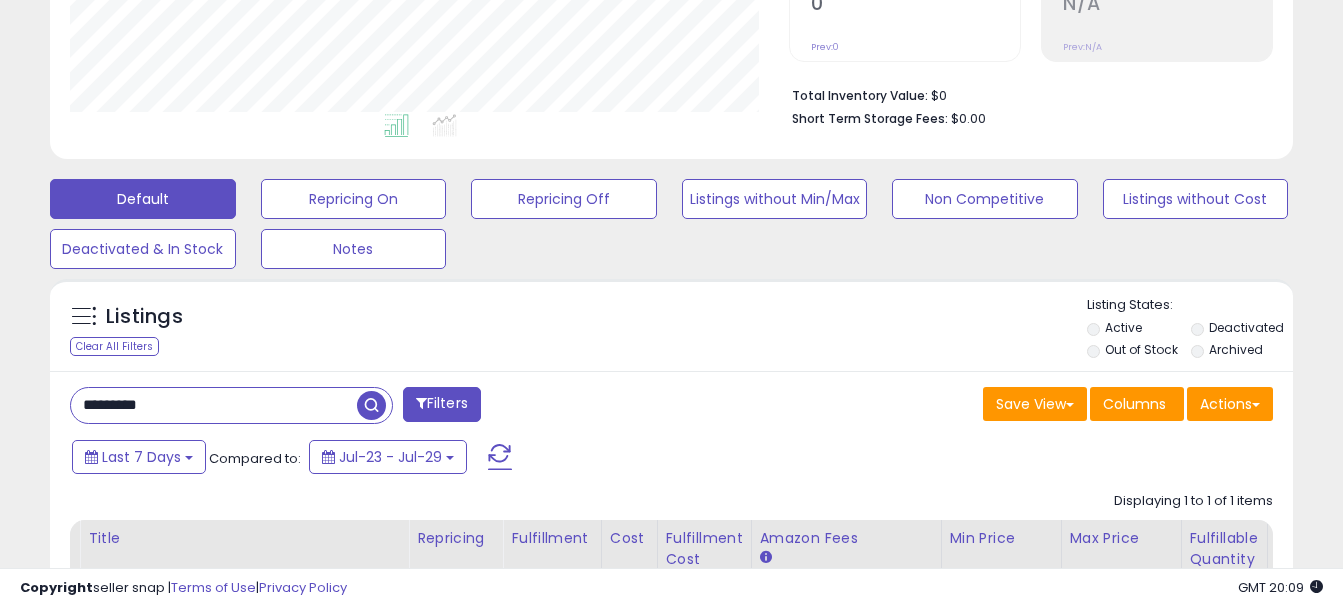 type on "*********" 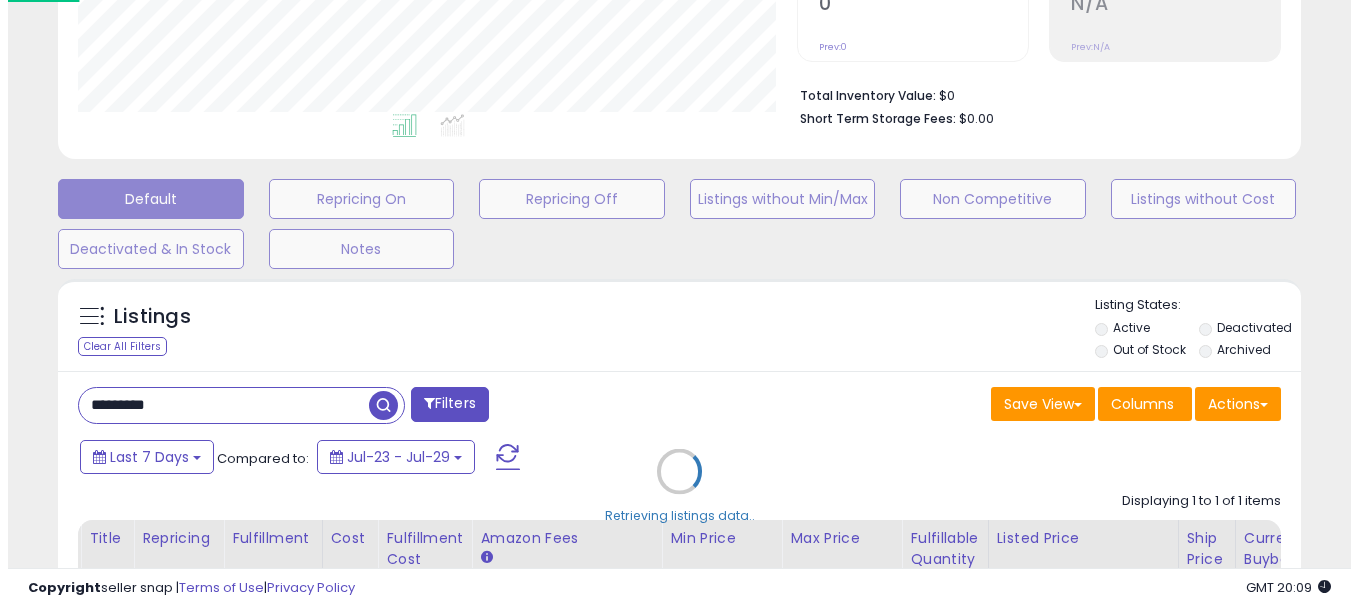 scroll, scrollTop: 999590, scrollLeft: 999272, axis: both 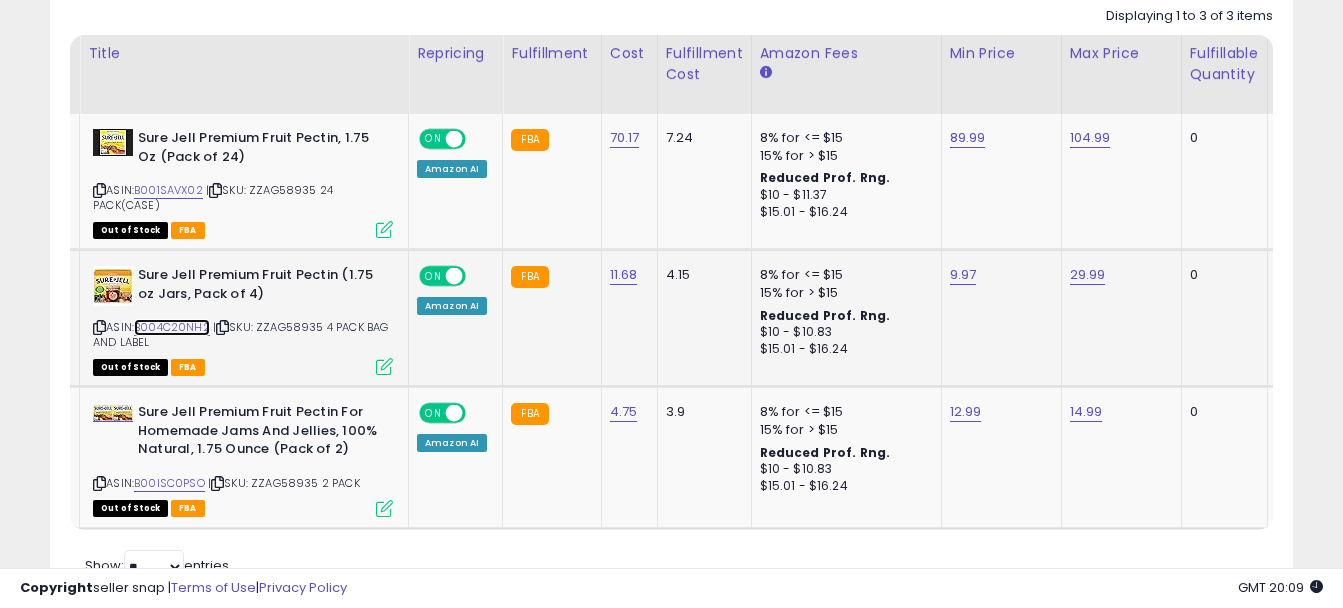 click on "B004C20NH2" at bounding box center (172, 327) 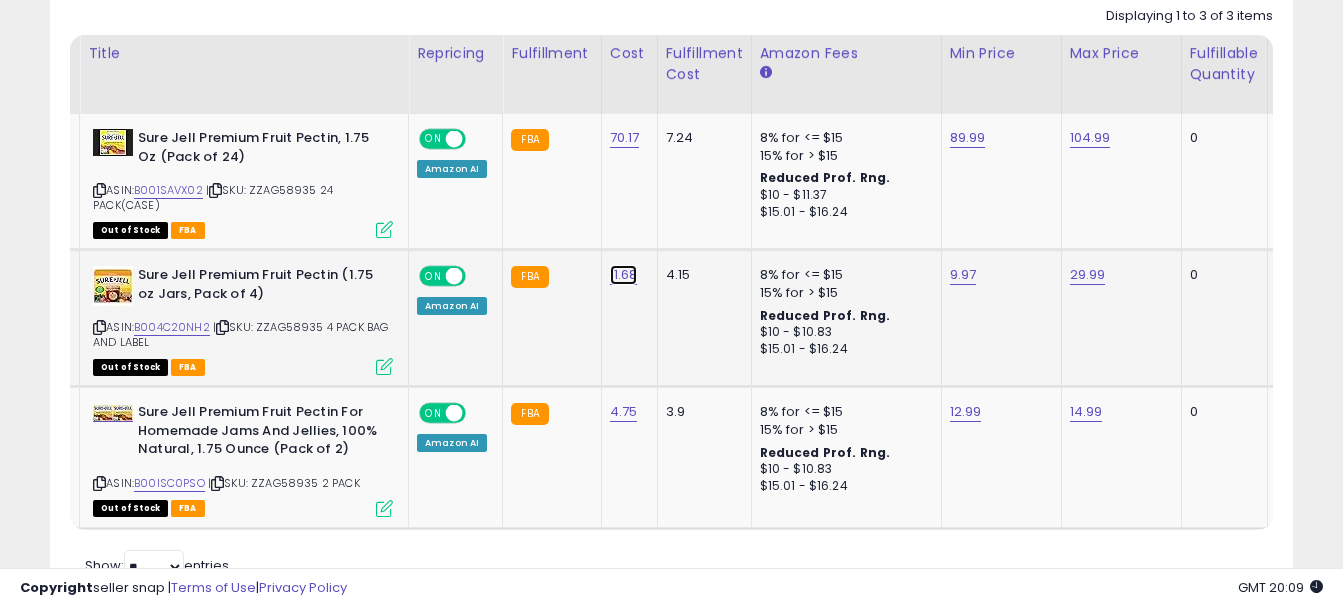 click on "11.68" at bounding box center (625, 138) 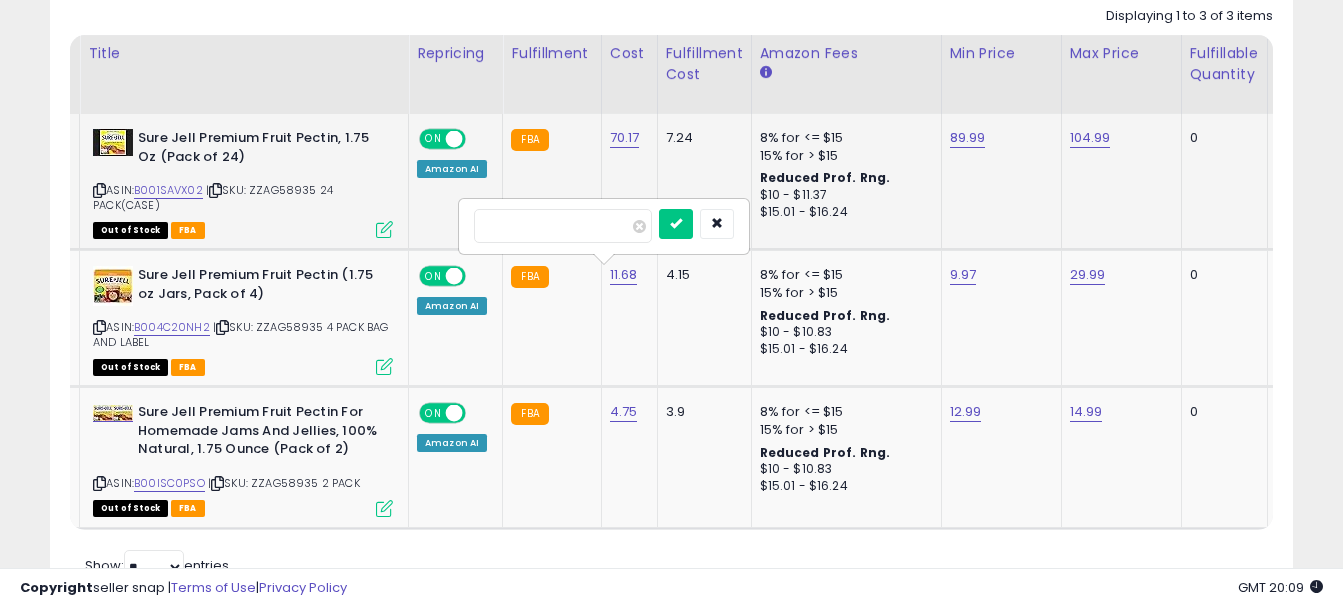 drag, startPoint x: 559, startPoint y: 225, endPoint x: 372, endPoint y: 176, distance: 193.31322 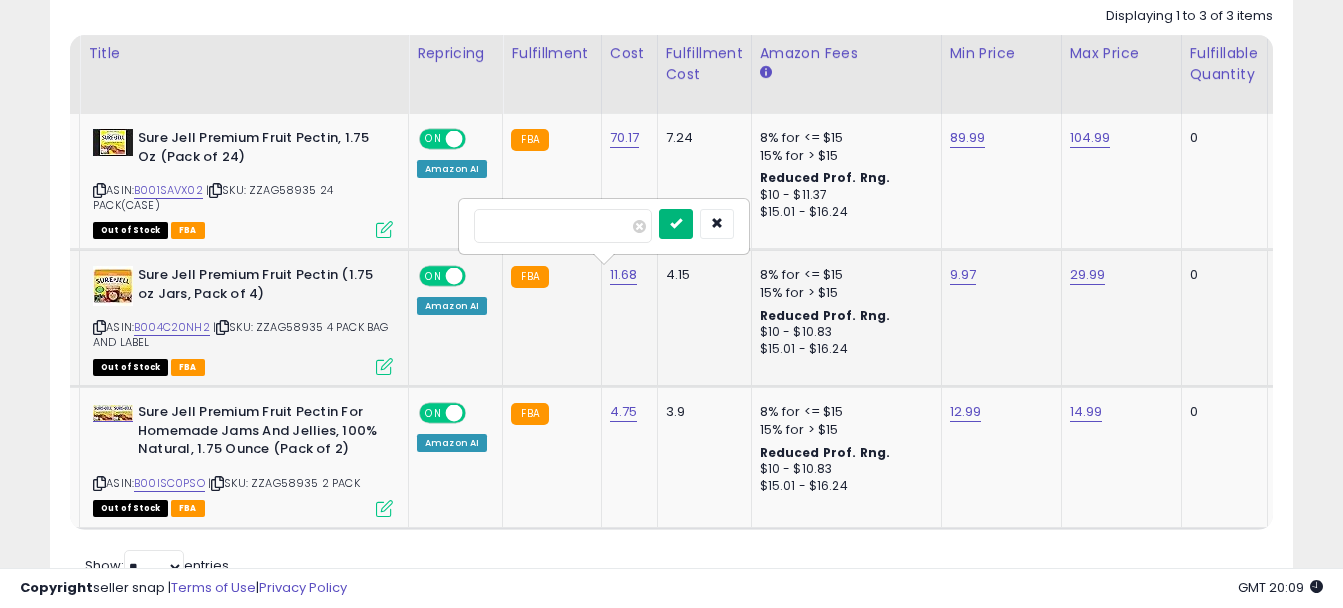 type on "****" 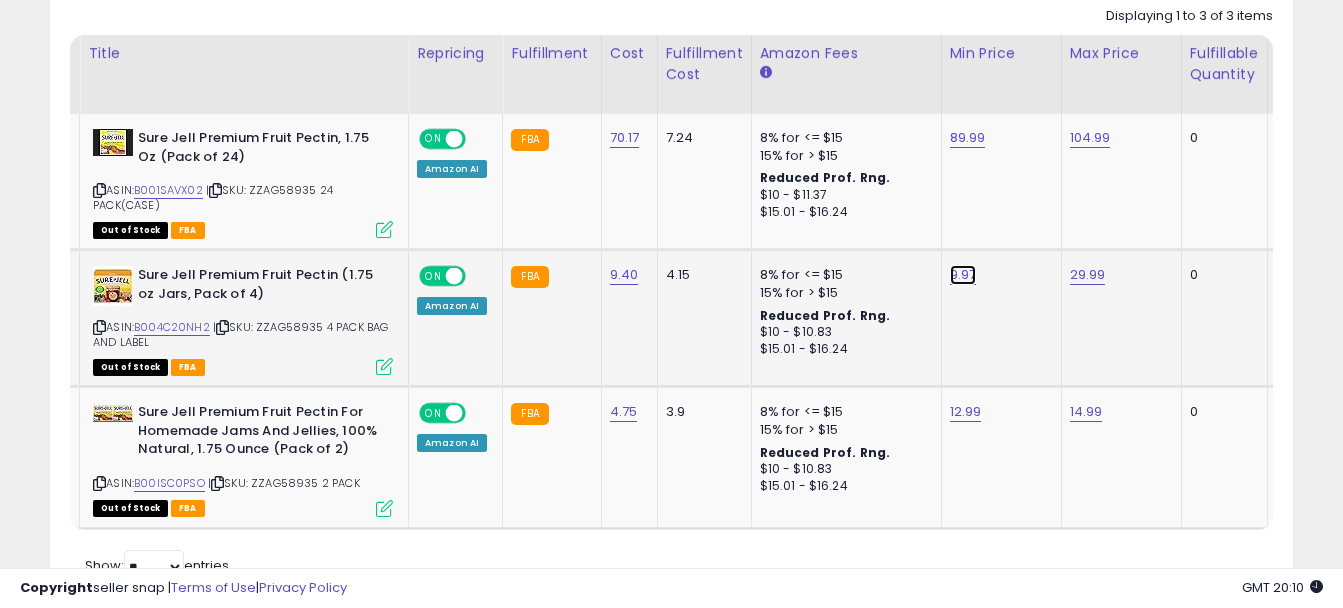 click on "9.97" at bounding box center [968, 138] 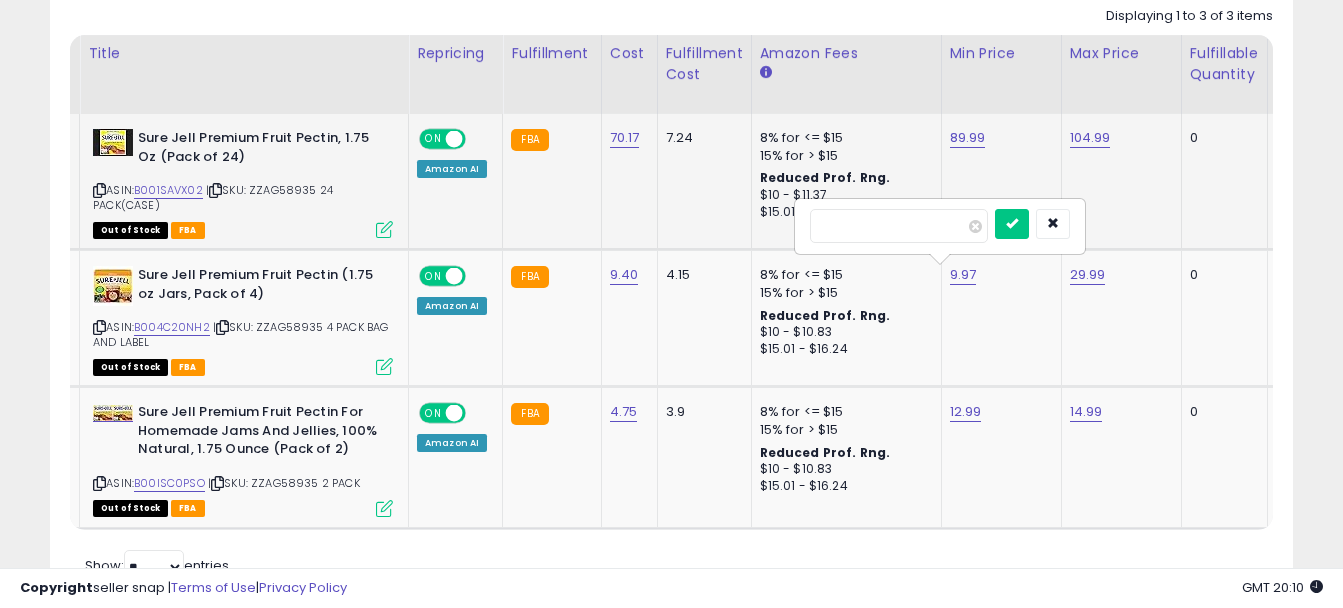 drag, startPoint x: 857, startPoint y: 229, endPoint x: 733, endPoint y: 211, distance: 125.299644 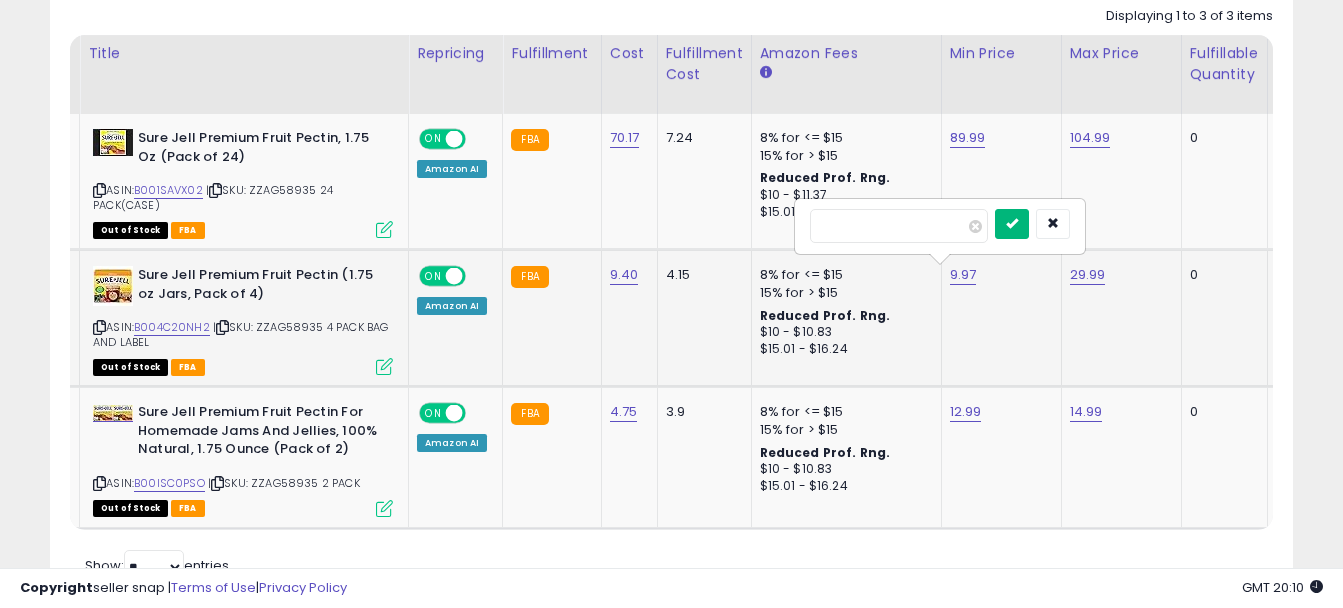 type on "*****" 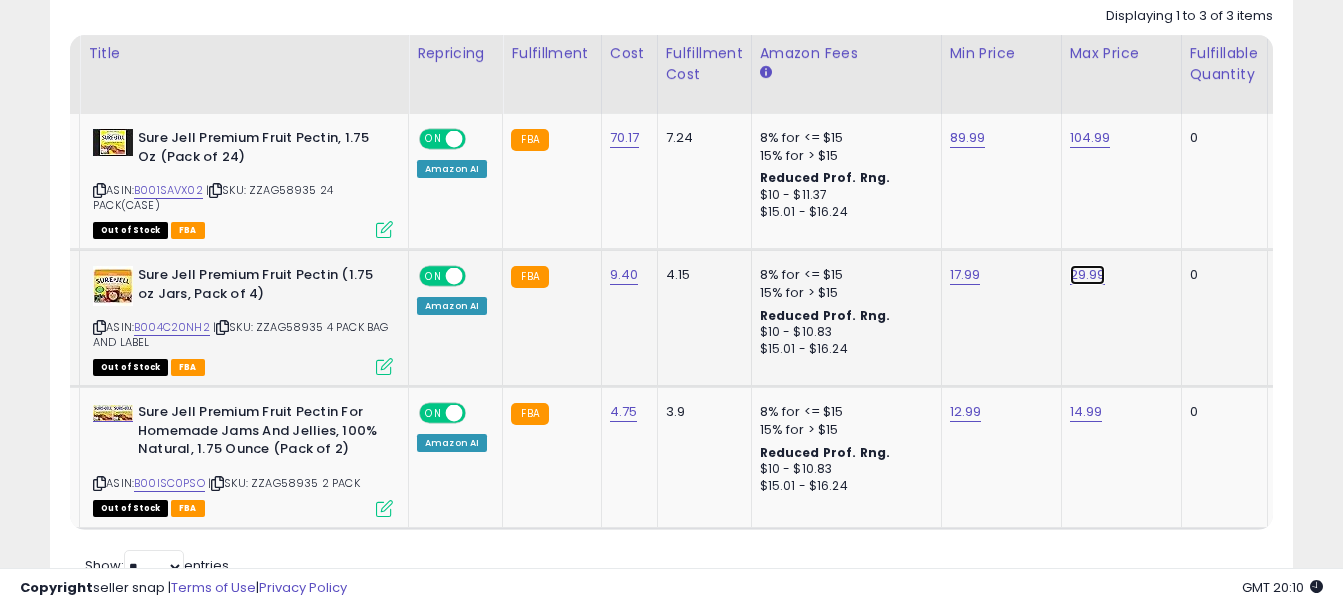 click on "29.99" at bounding box center [1090, 138] 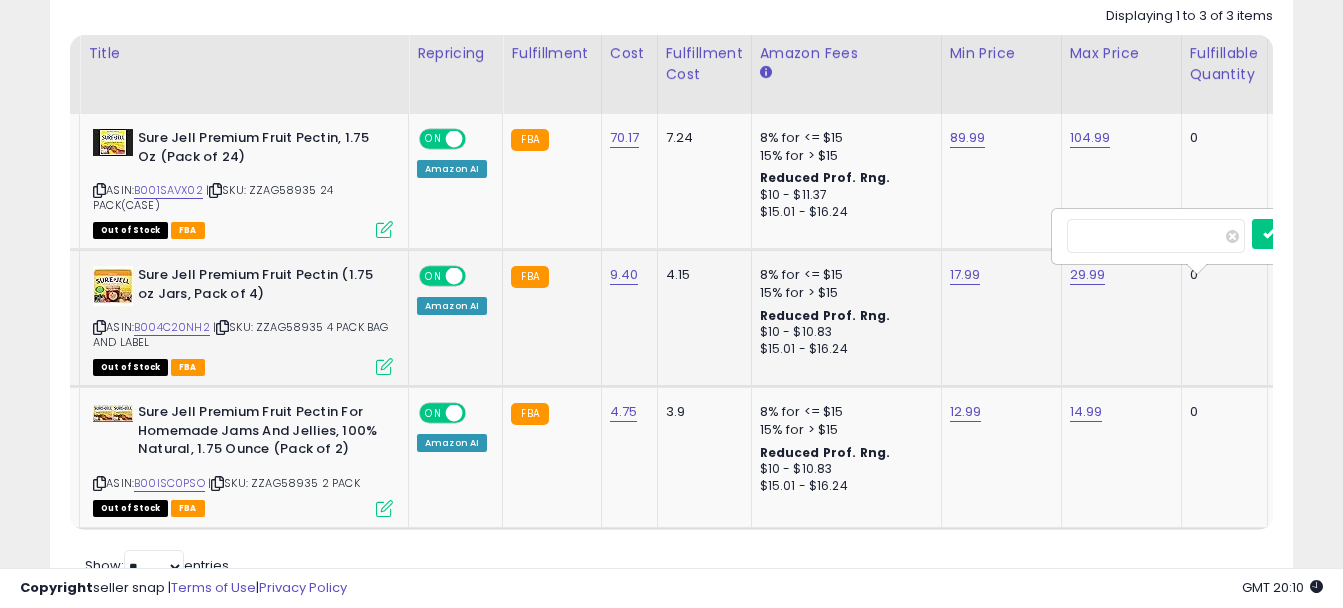 scroll, scrollTop: 0, scrollLeft: 37, axis: horizontal 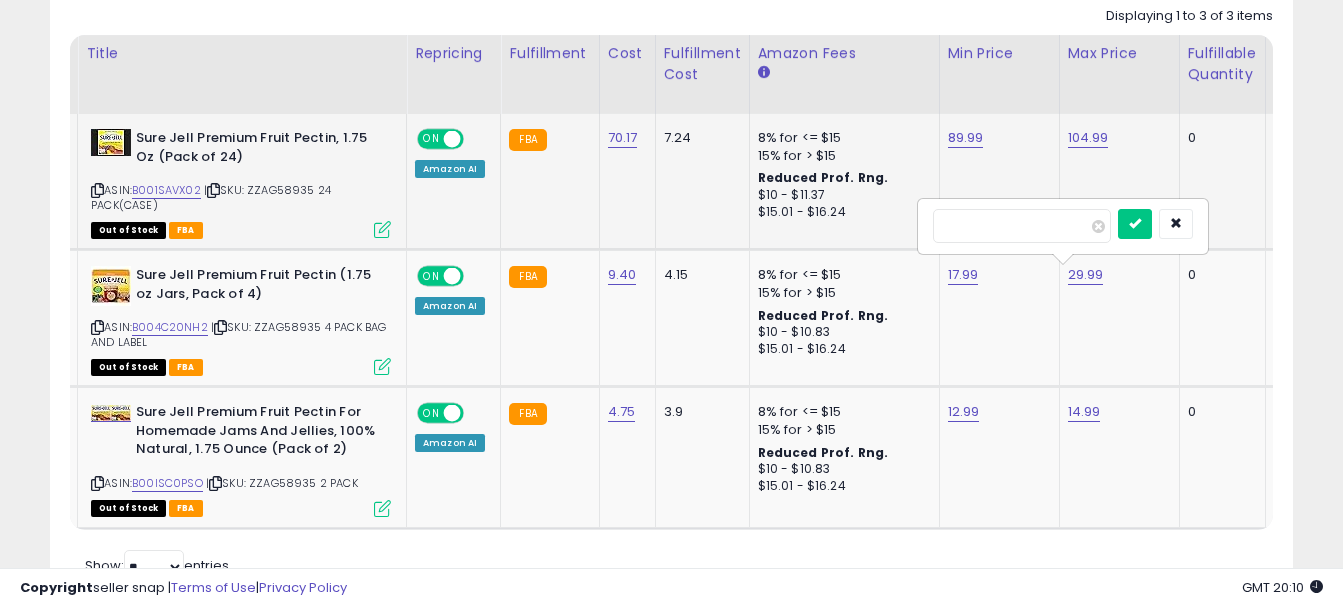 drag, startPoint x: 1000, startPoint y: 225, endPoint x: 835, endPoint y: 202, distance: 166.59532 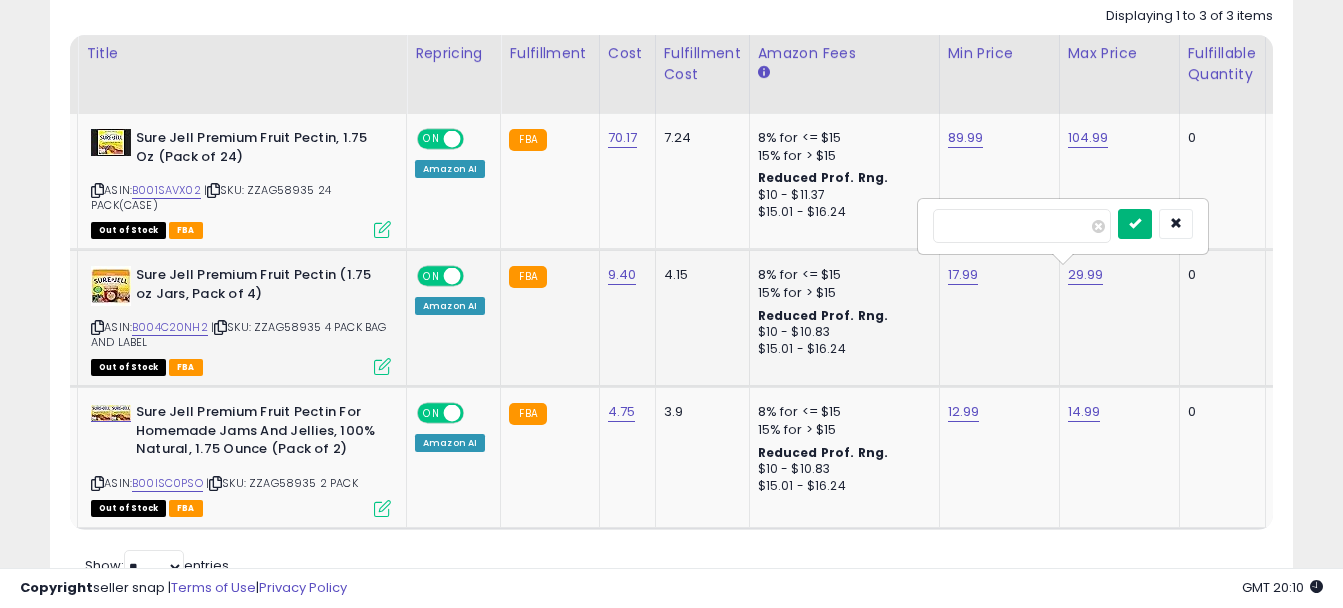 type on "*****" 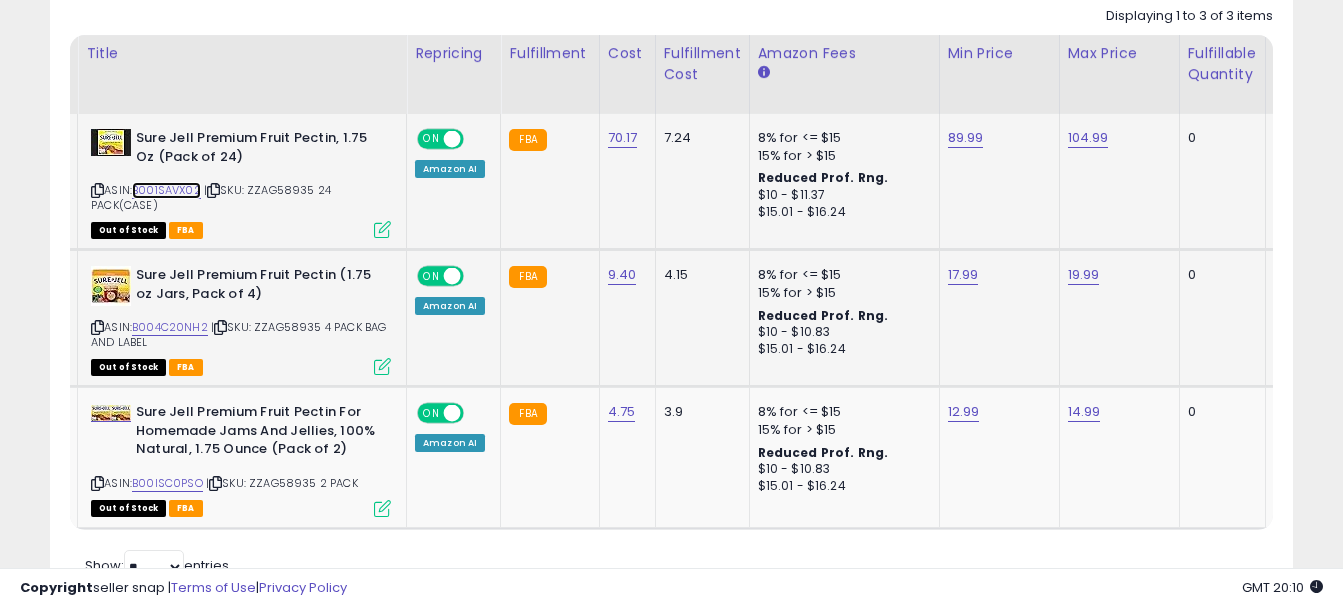 click on "B001SAVX02" at bounding box center (166, 190) 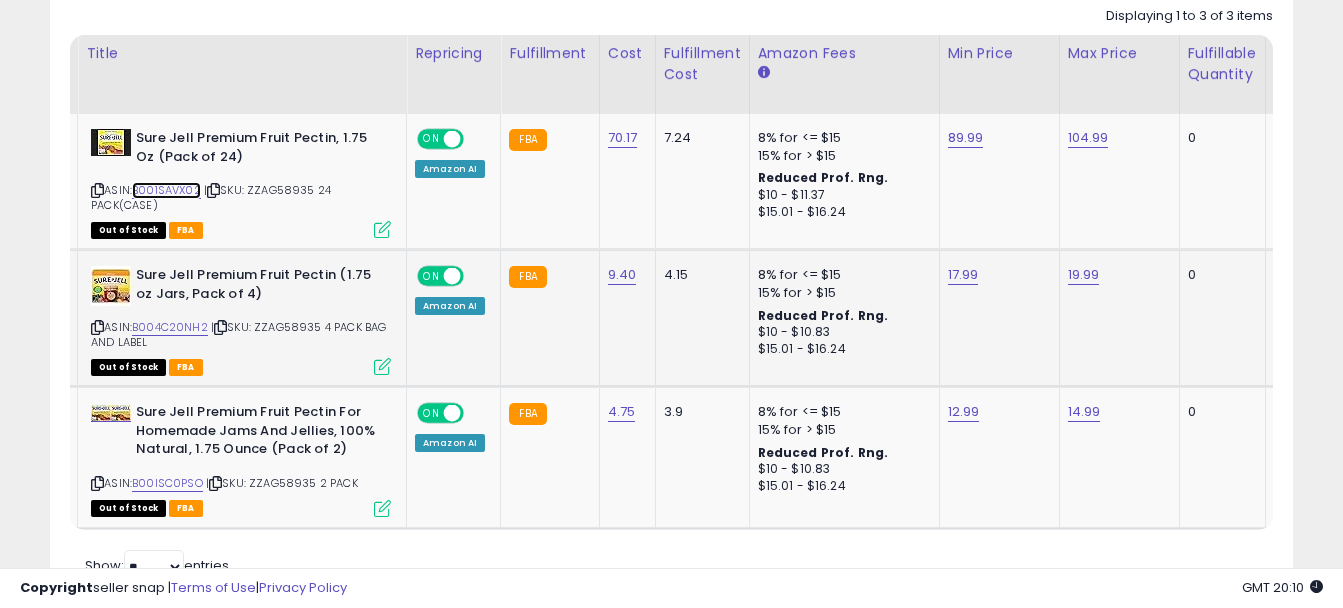 scroll, scrollTop: 0, scrollLeft: 123, axis: horizontal 